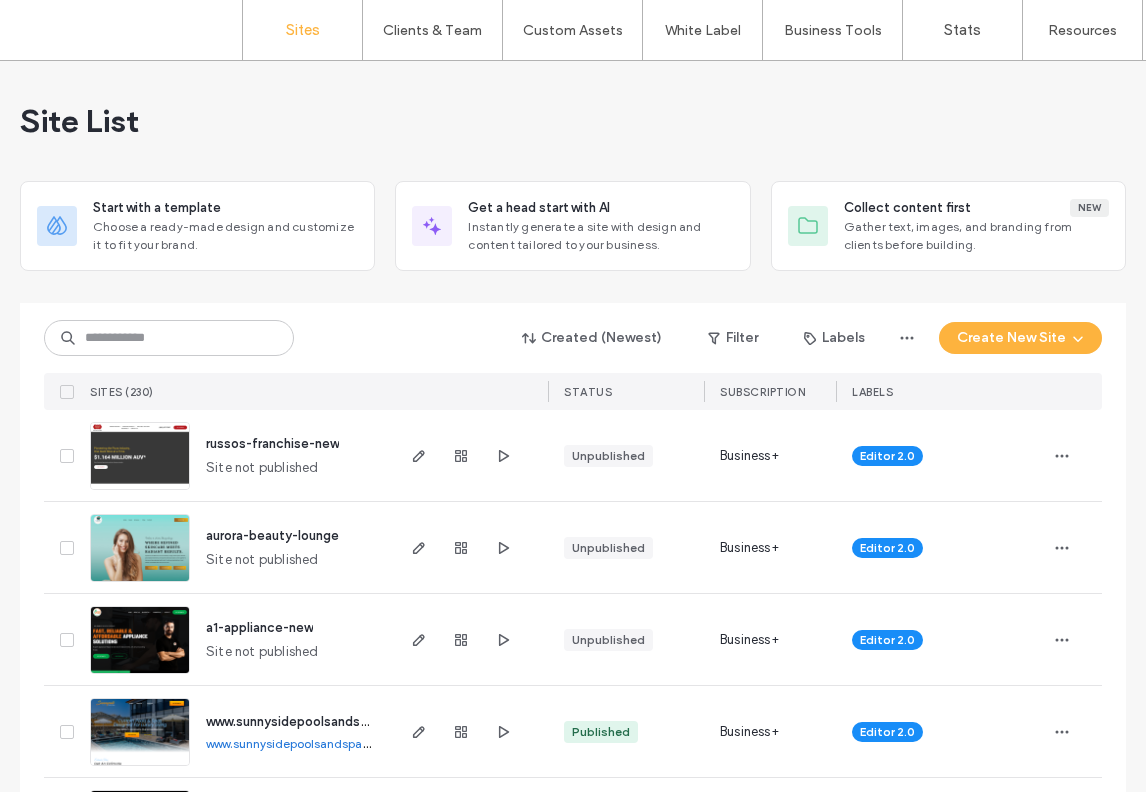 scroll, scrollTop: 0, scrollLeft: 0, axis: both 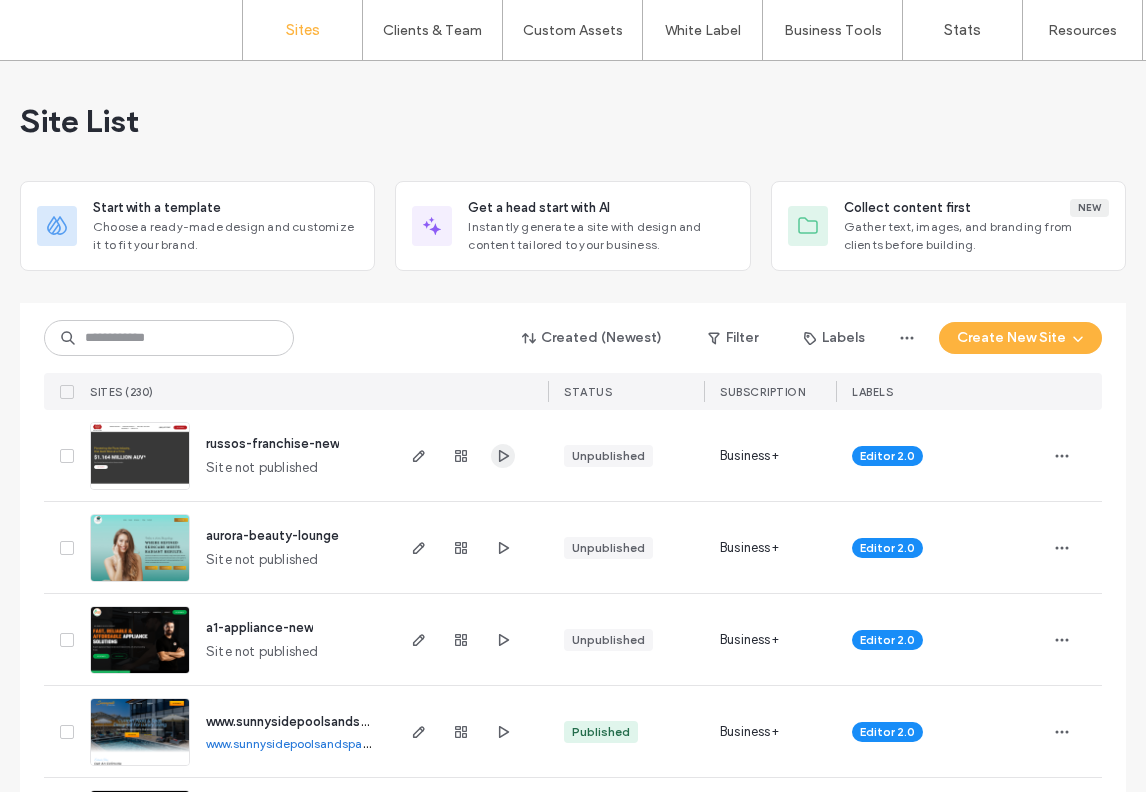 click 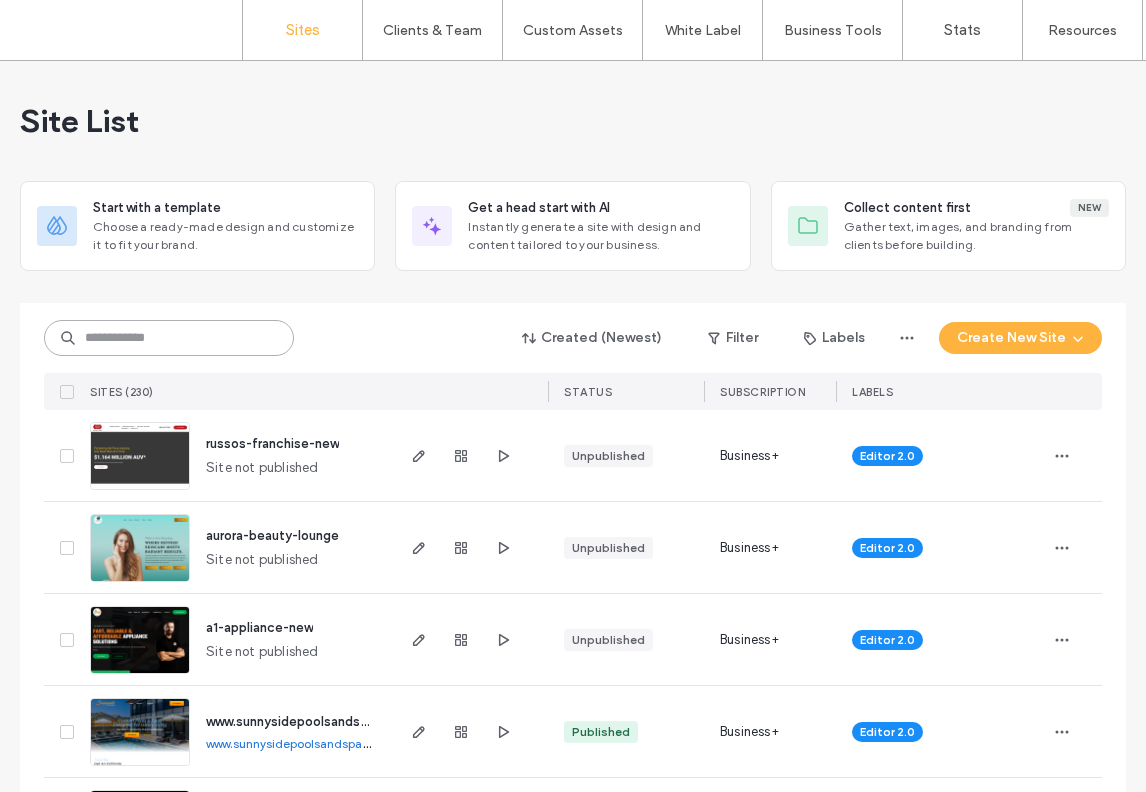 click at bounding box center [169, 338] 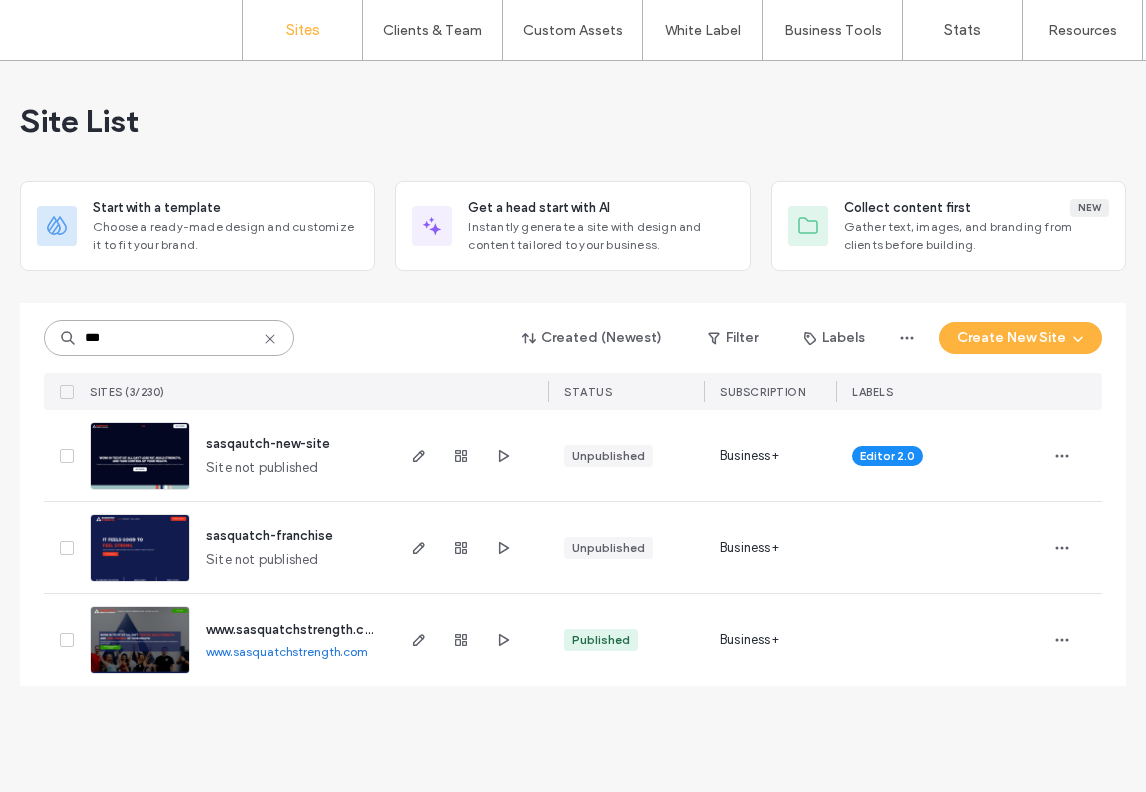 type on "***" 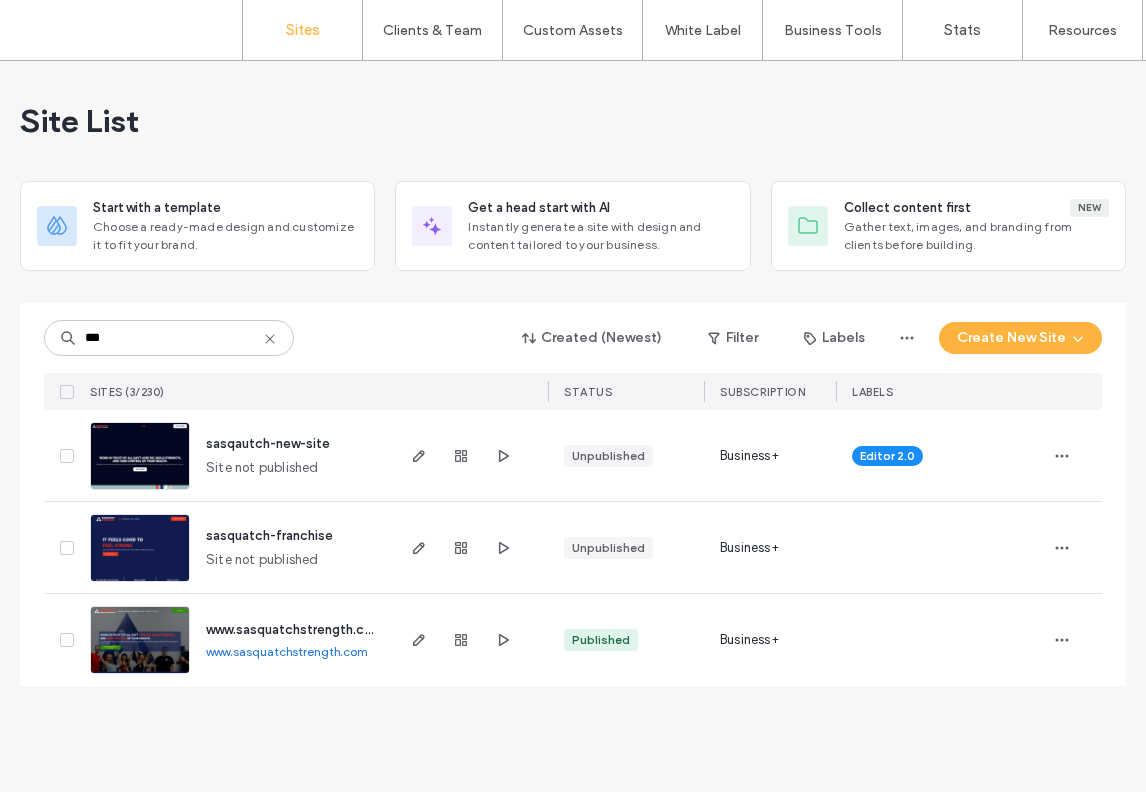 click at bounding box center [140, 675] 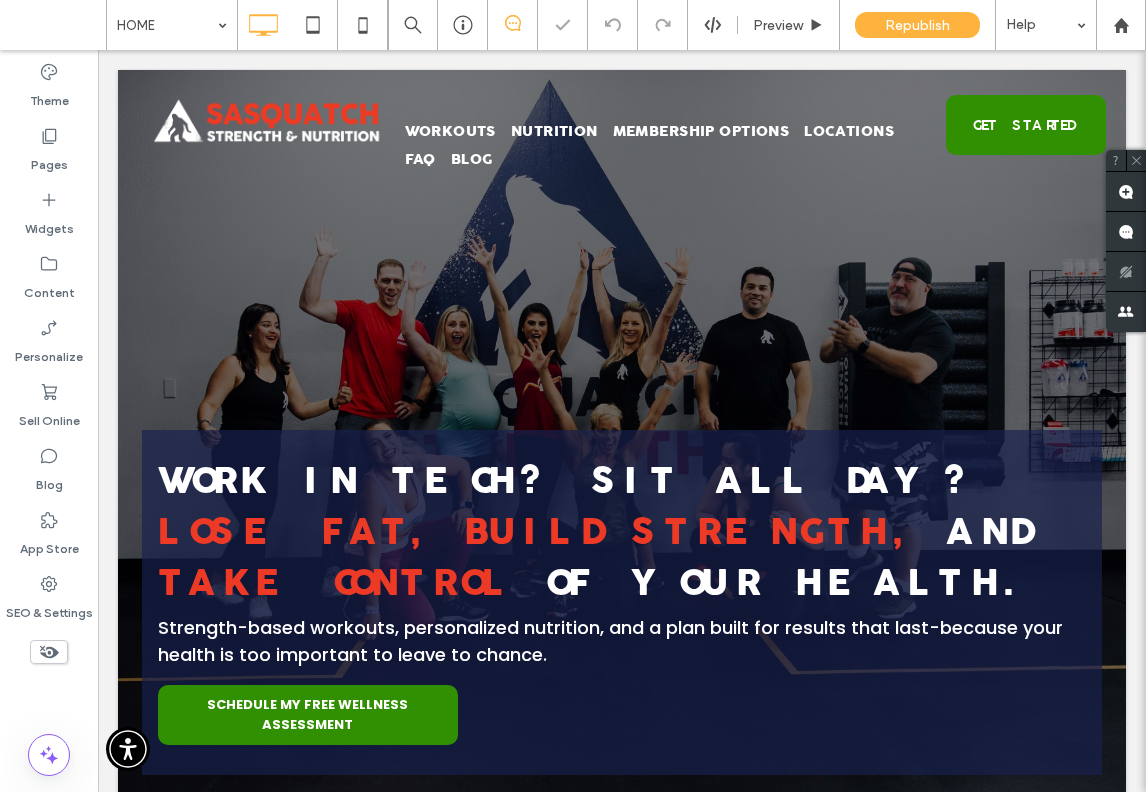 scroll, scrollTop: 0, scrollLeft: 0, axis: both 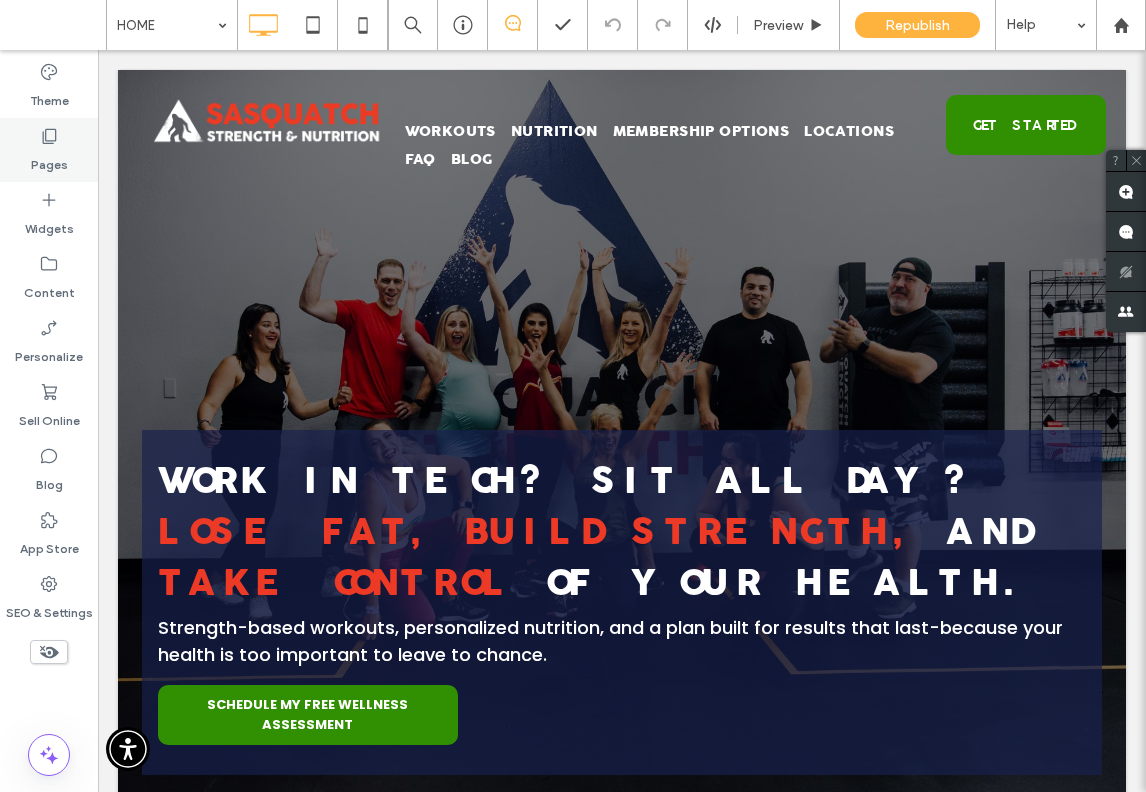 click 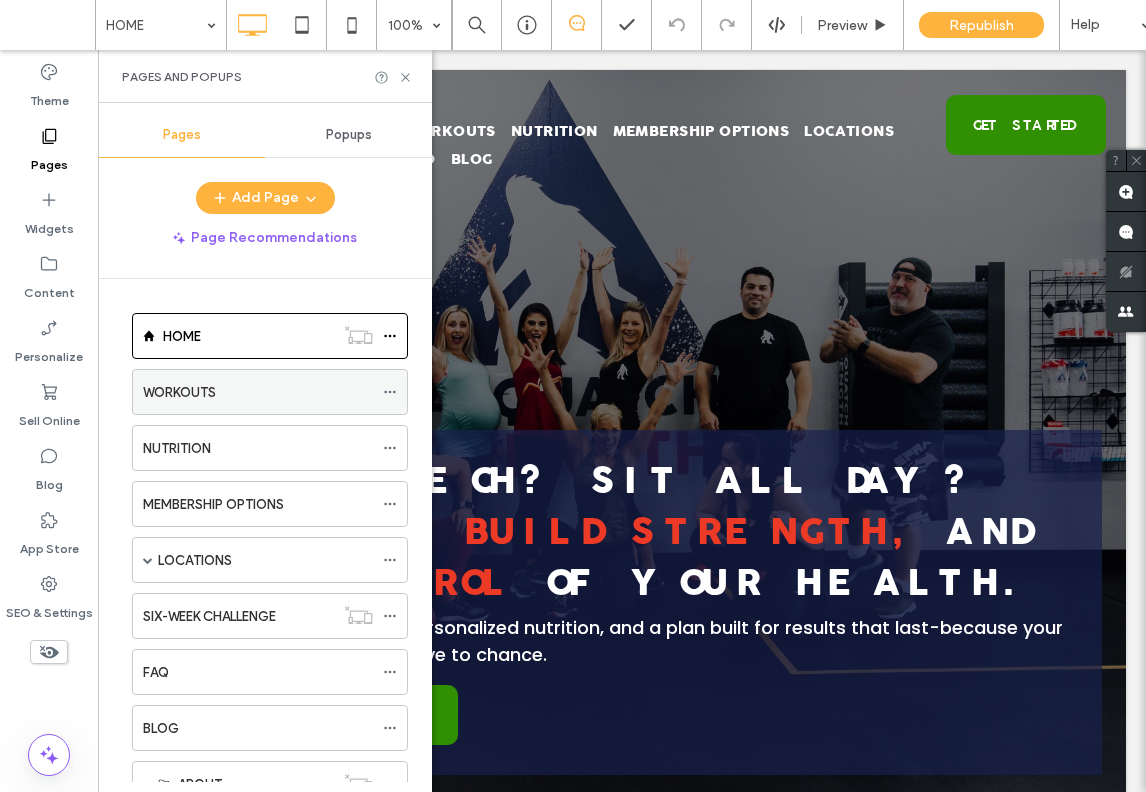 click at bounding box center [390, 392] 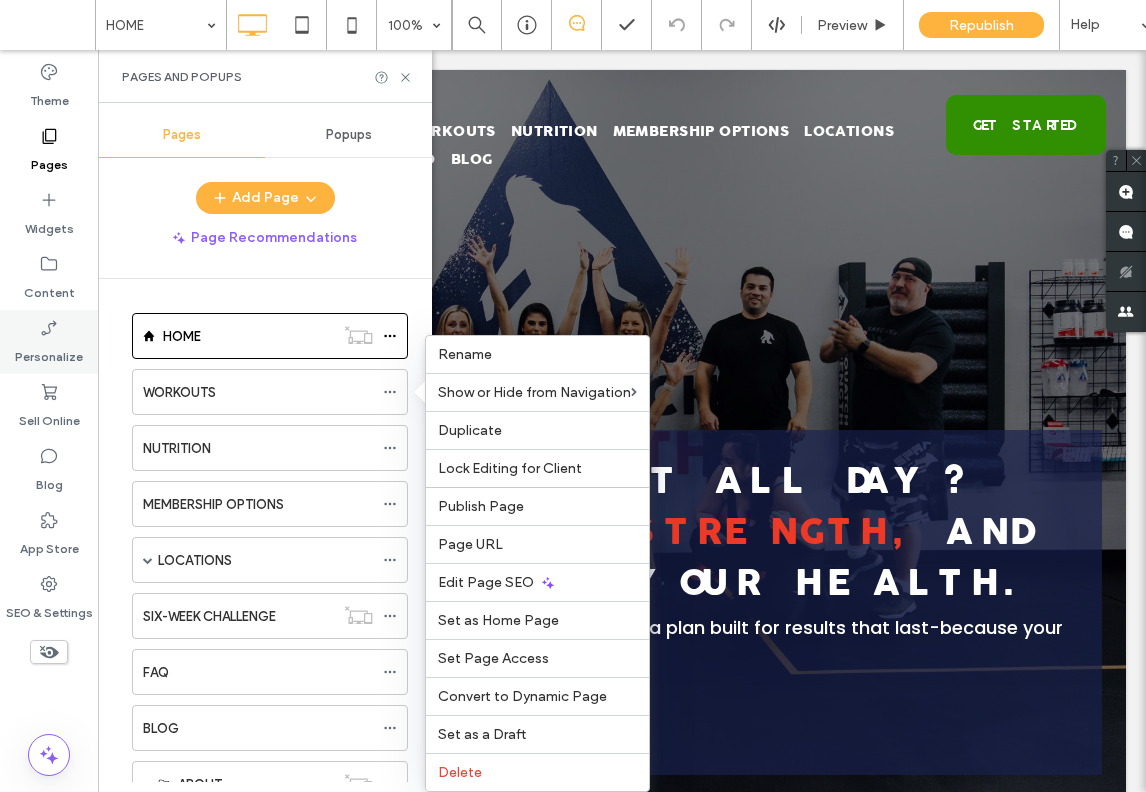 click on "Personalize" at bounding box center [49, 352] 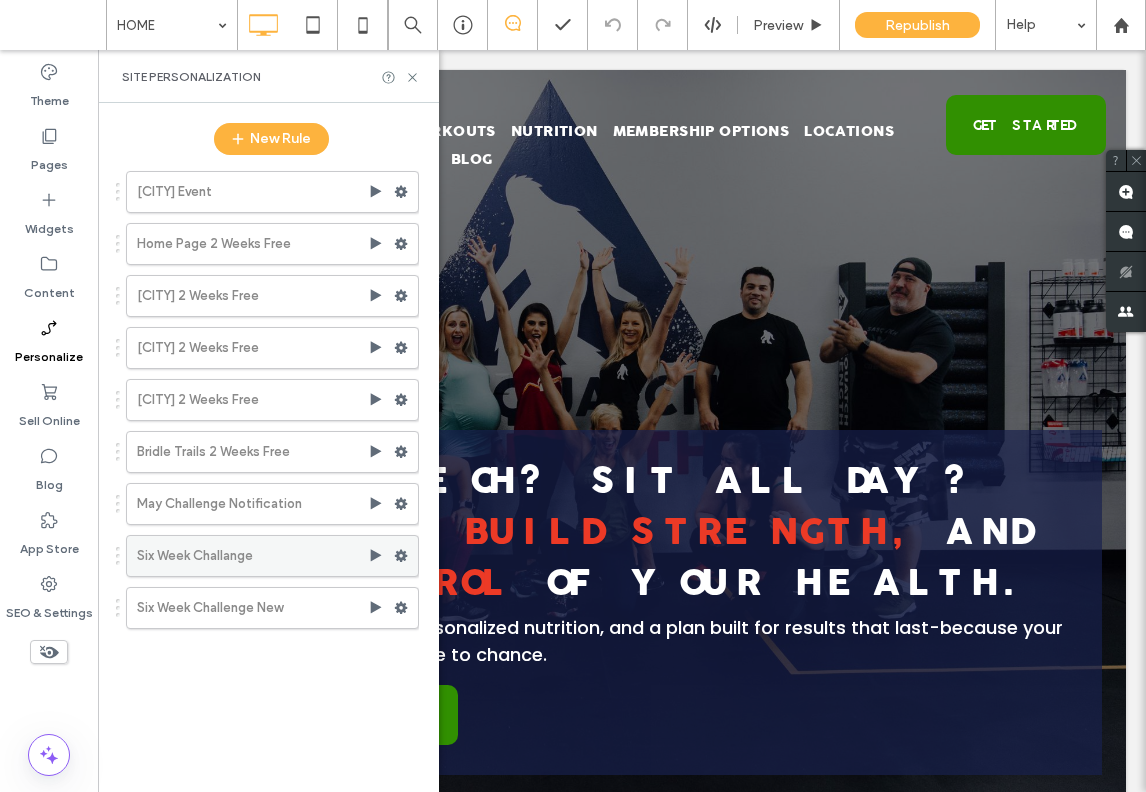 click on "Six Week Challange" at bounding box center [252, 556] 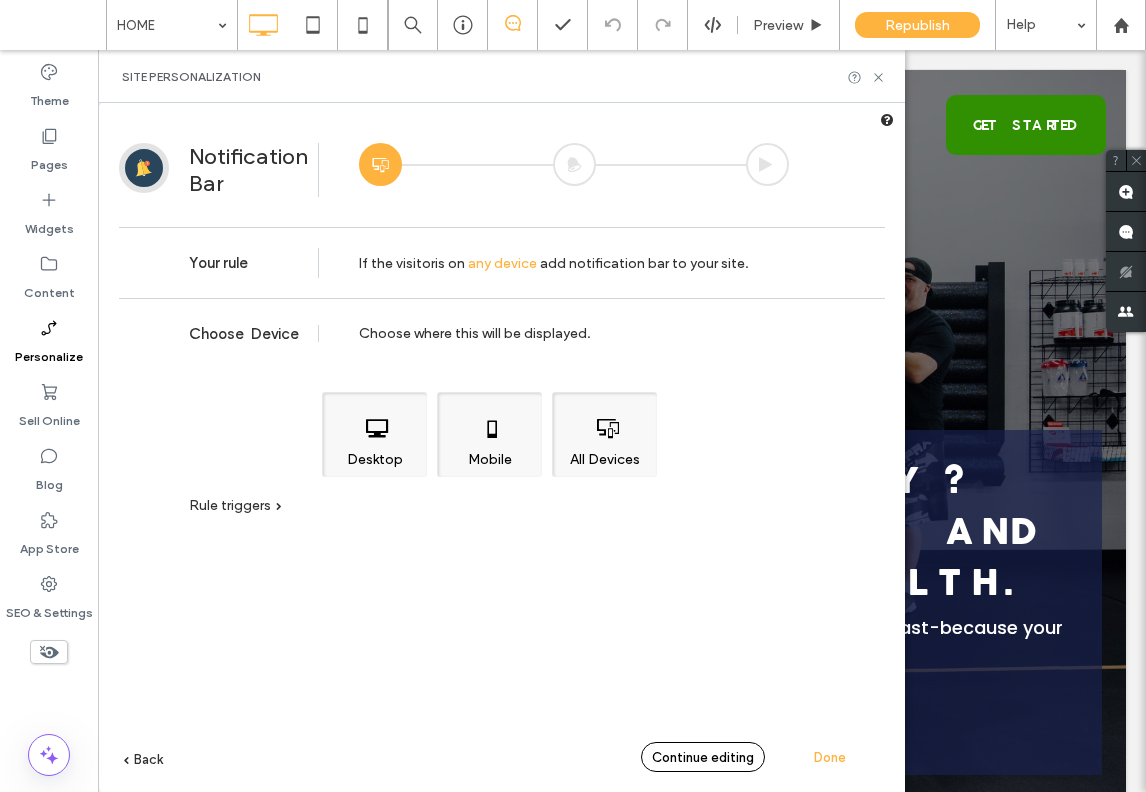click on "Continue editing" at bounding box center [703, 757] 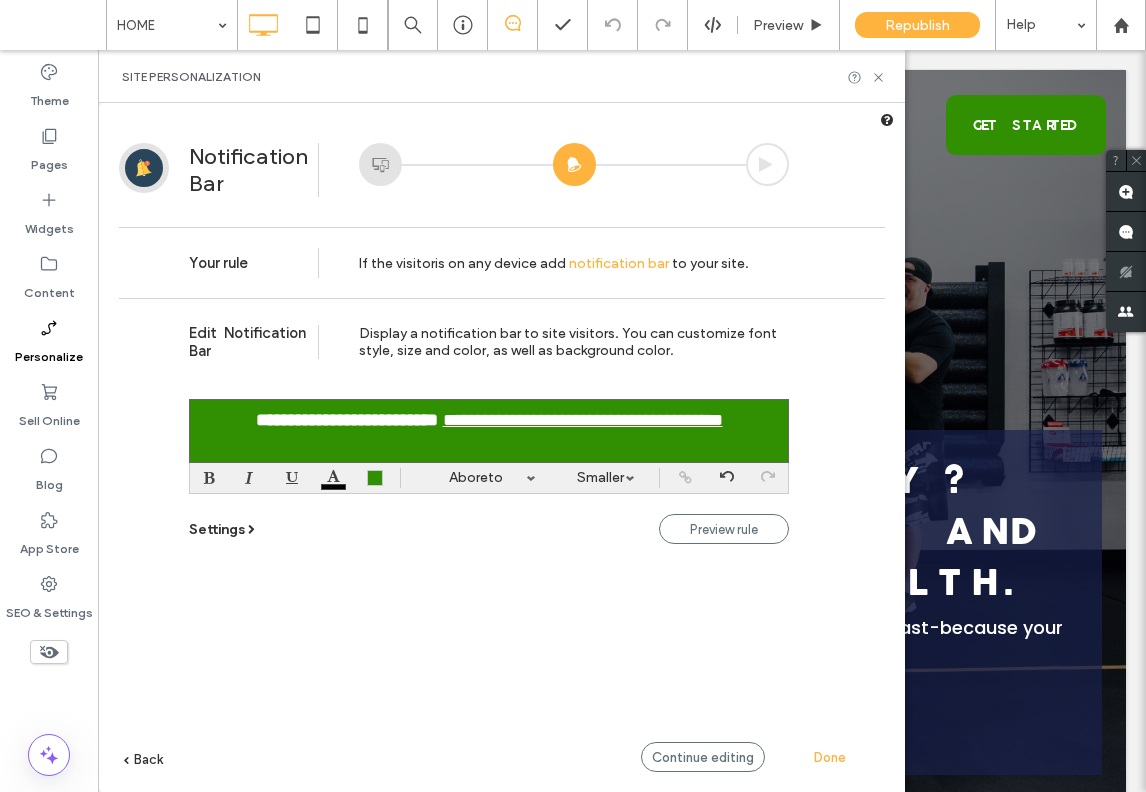 click at bounding box center (253, 530) 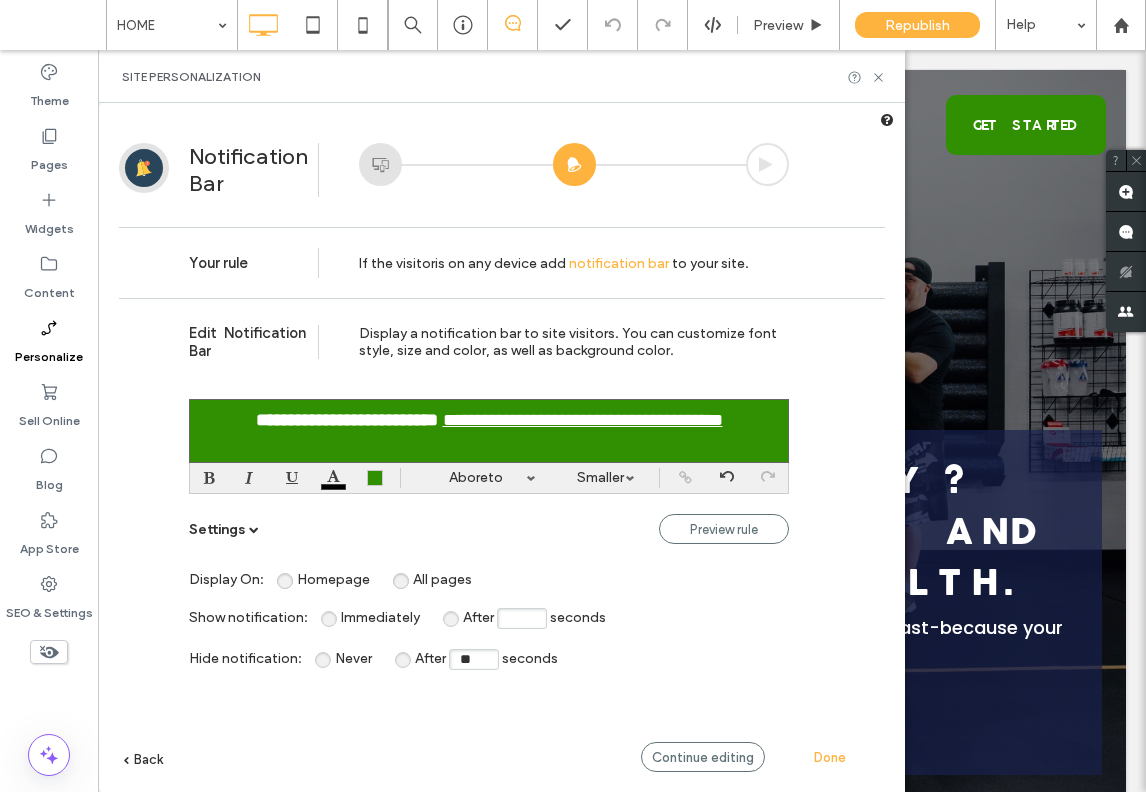 click on "Personalize" at bounding box center [49, 342] 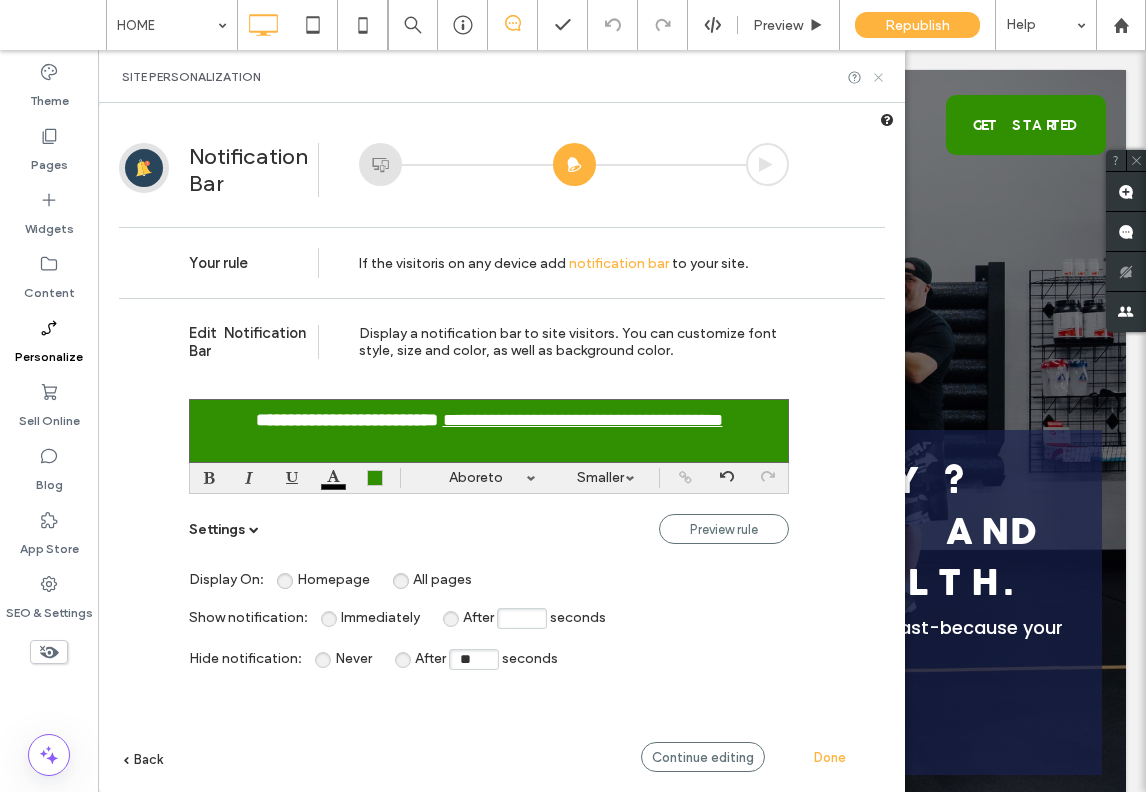 click 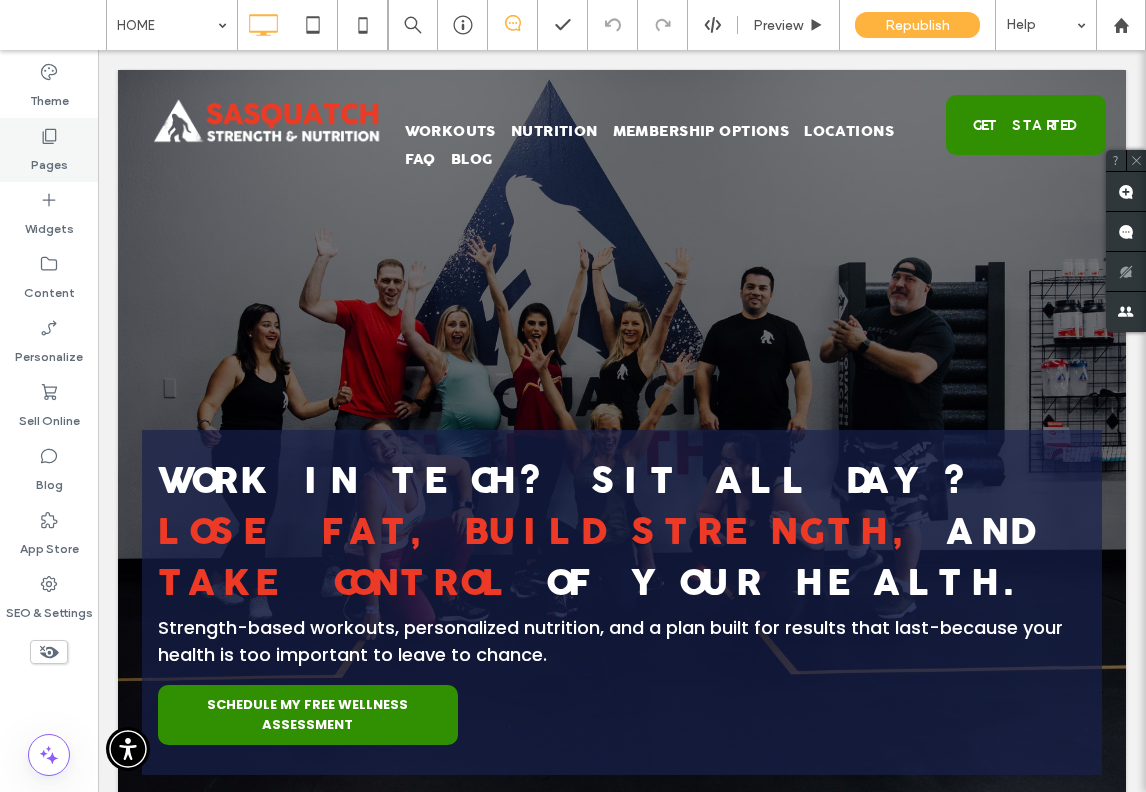 click on "Pages" at bounding box center (49, 160) 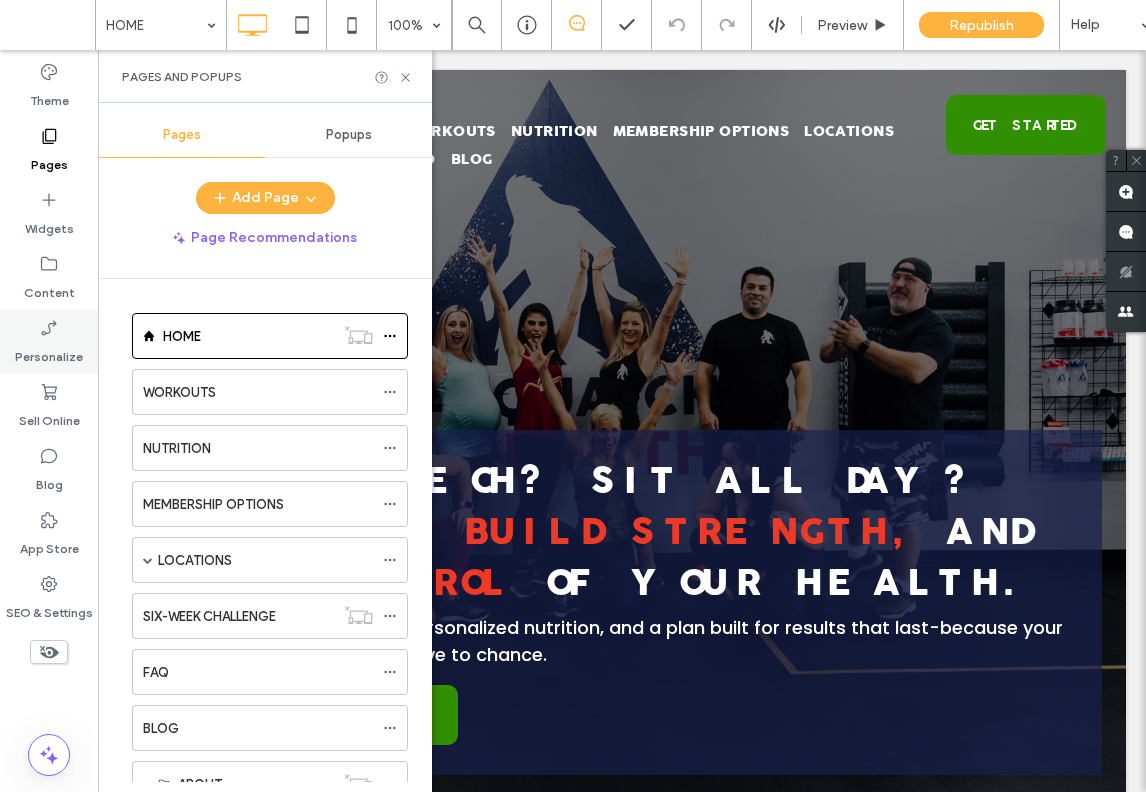 click on "Personalize" at bounding box center [49, 352] 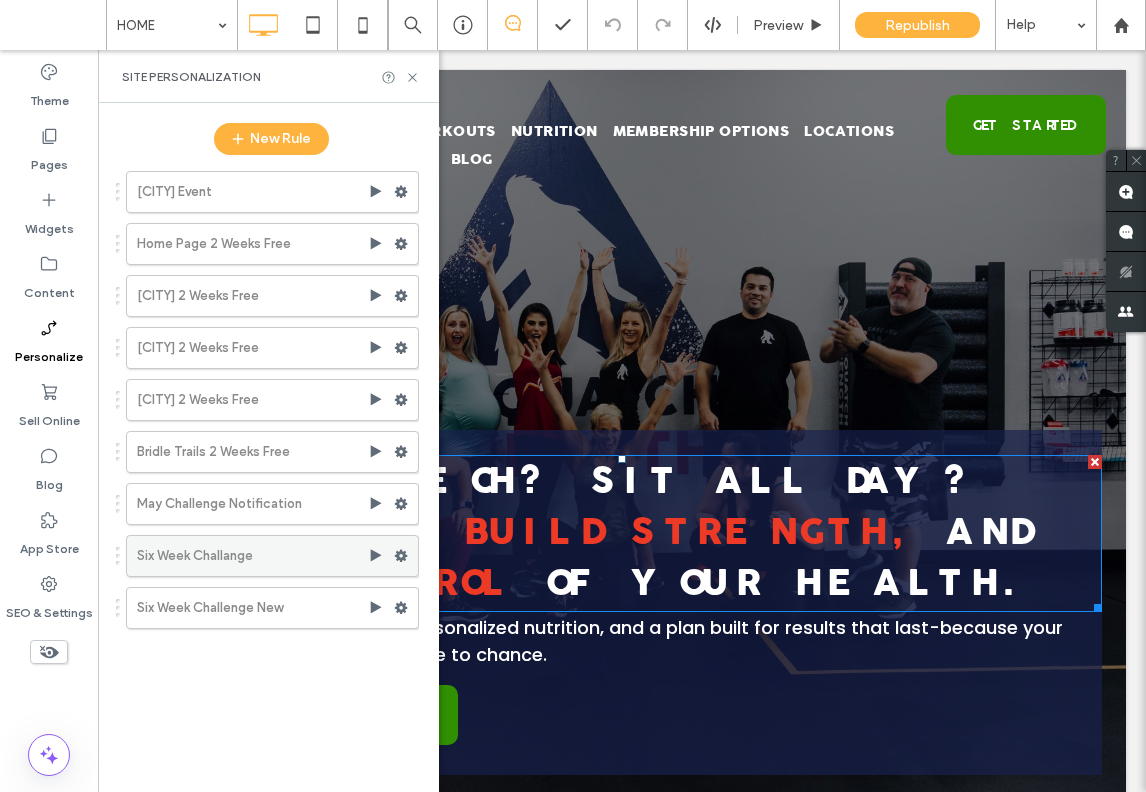 click on "Six Week Challange" at bounding box center [252, 556] 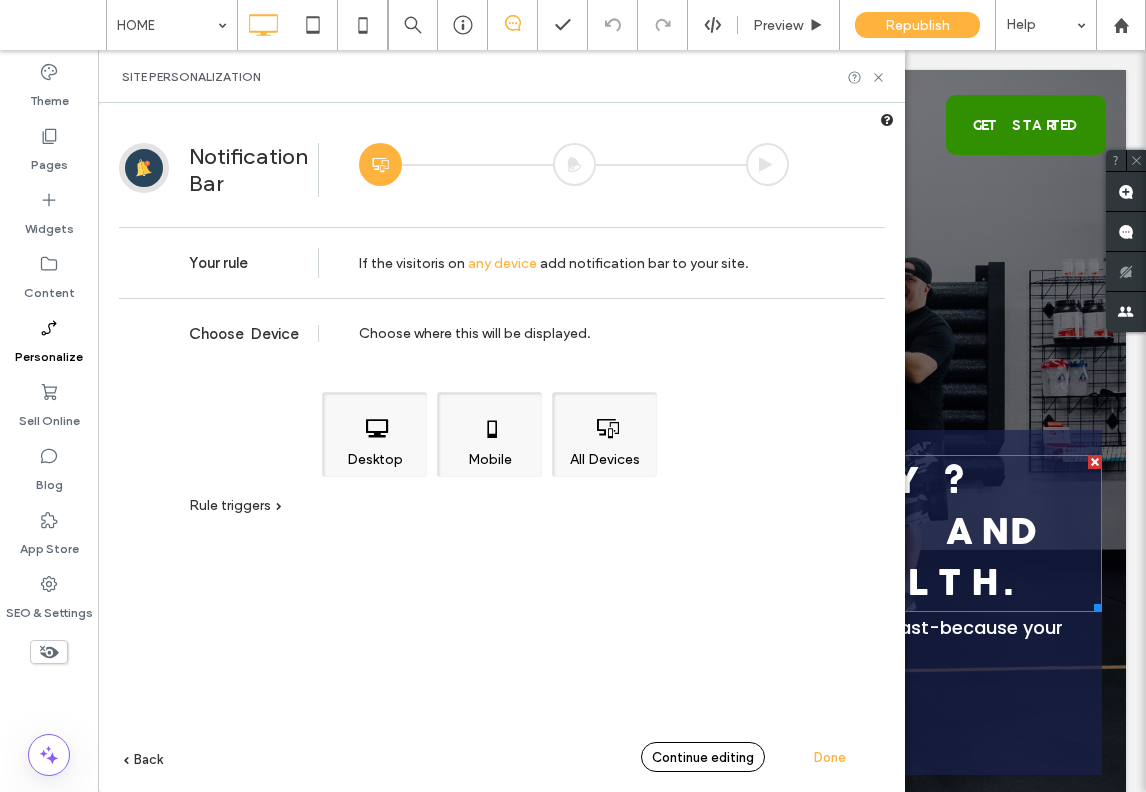 click on "Continue editing" at bounding box center (703, 757) 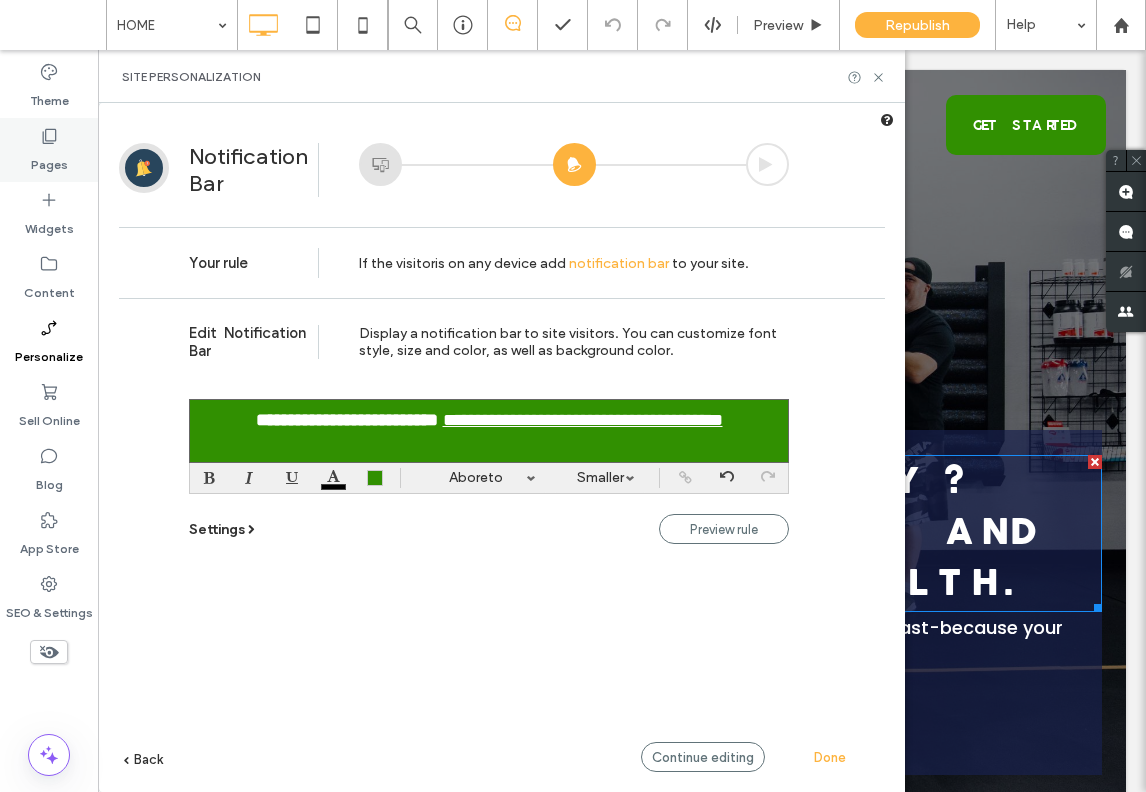 click on "Pages" at bounding box center (49, 160) 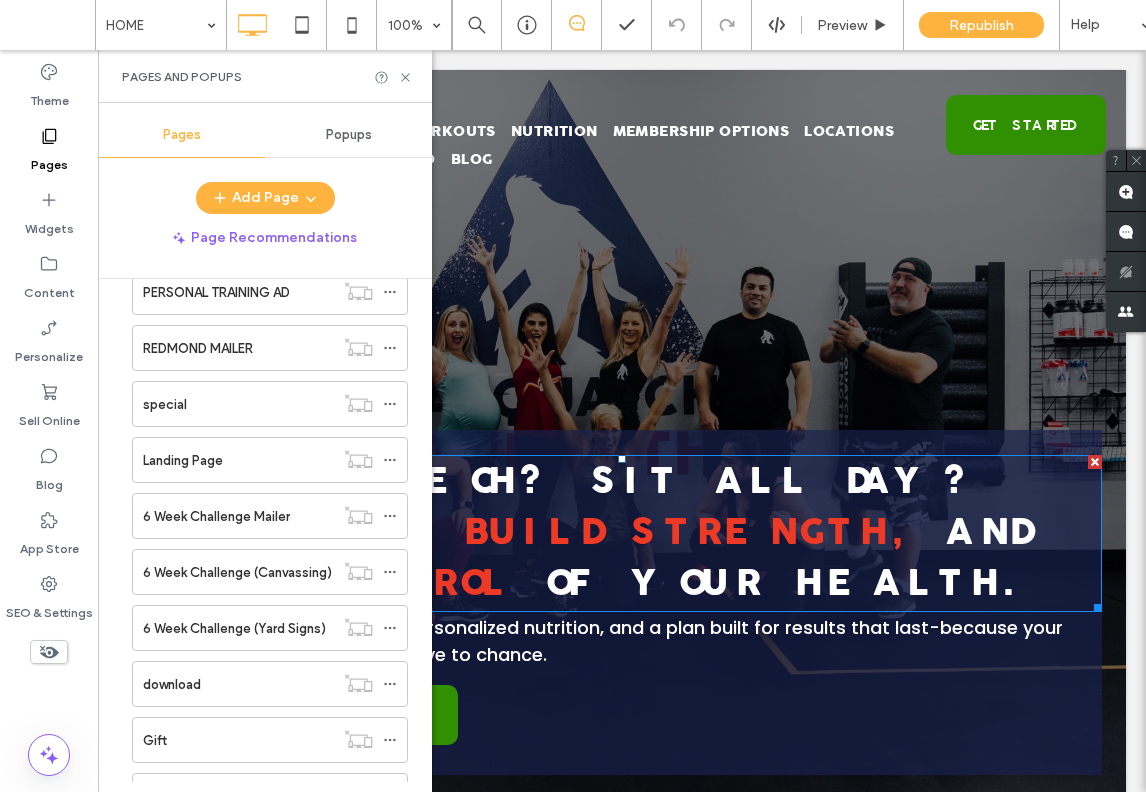scroll, scrollTop: 1241, scrollLeft: 0, axis: vertical 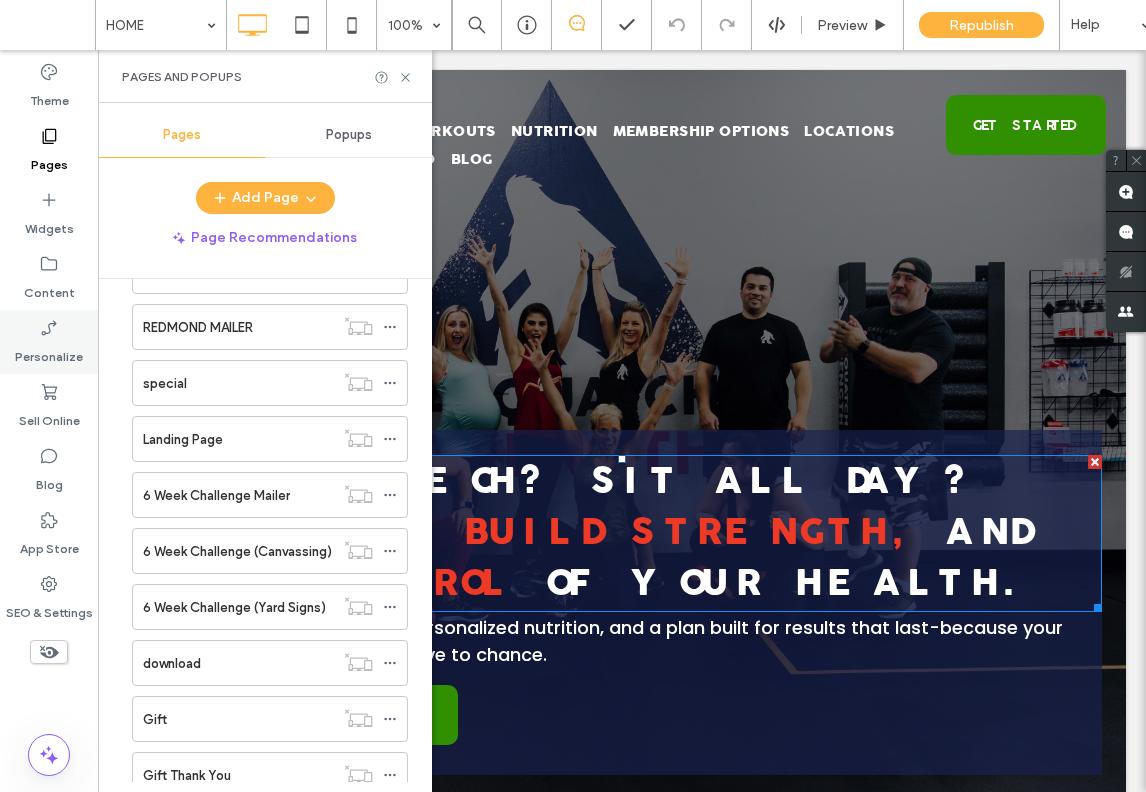 click on "Personalize" at bounding box center (49, 352) 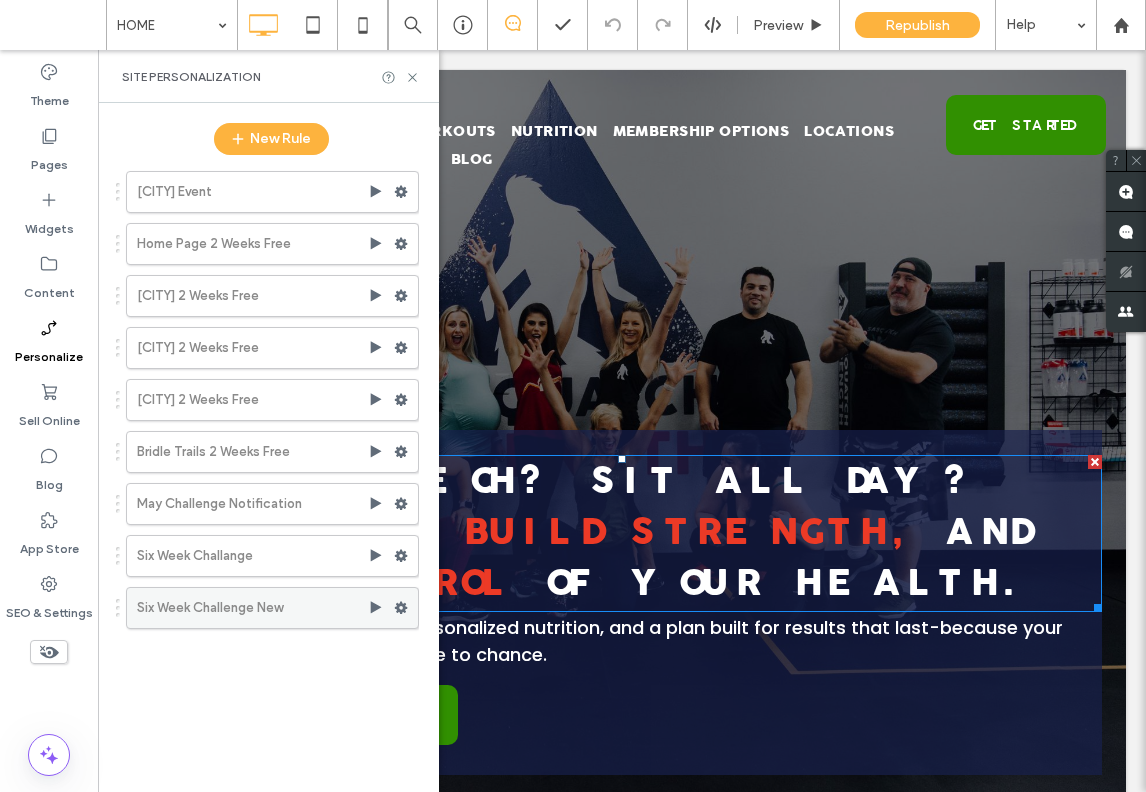 click on "Six Week Challenge New" at bounding box center (252, 608) 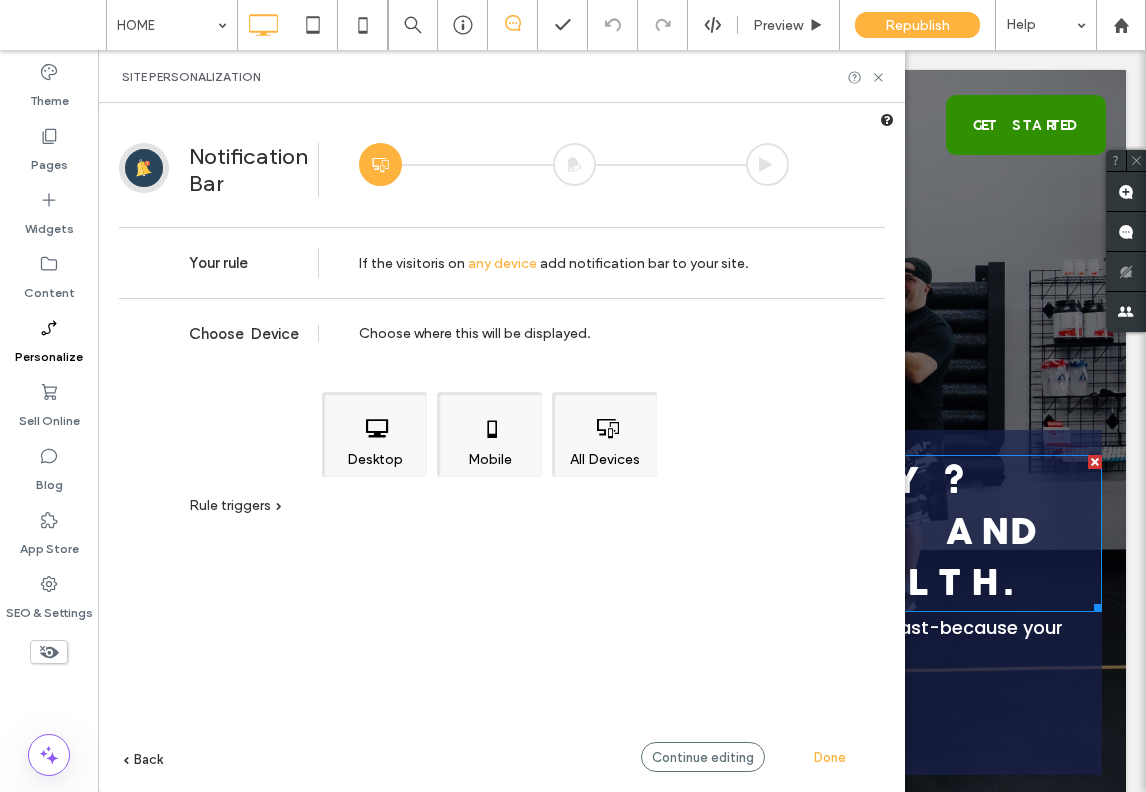click on "Rule triggers
Device
Location
Time
Visits
Campaign URL
No trigger" at bounding box center [489, 514] 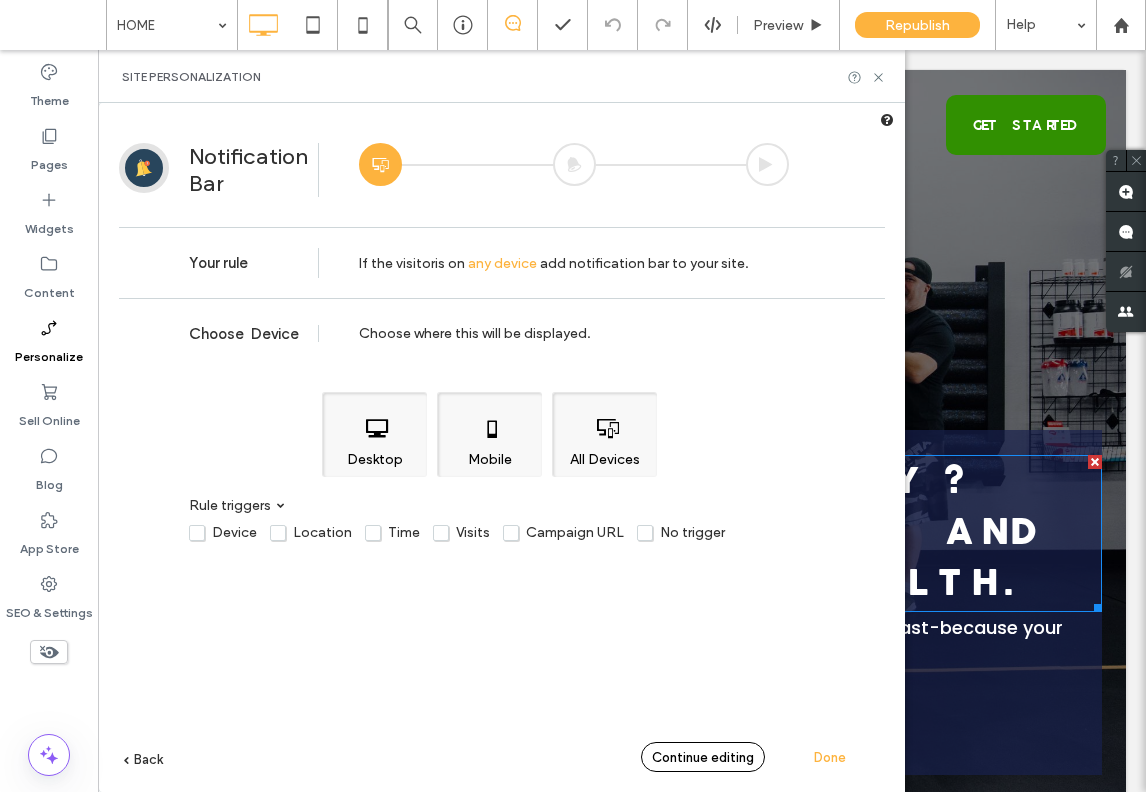 click on "Continue editing" at bounding box center (703, 757) 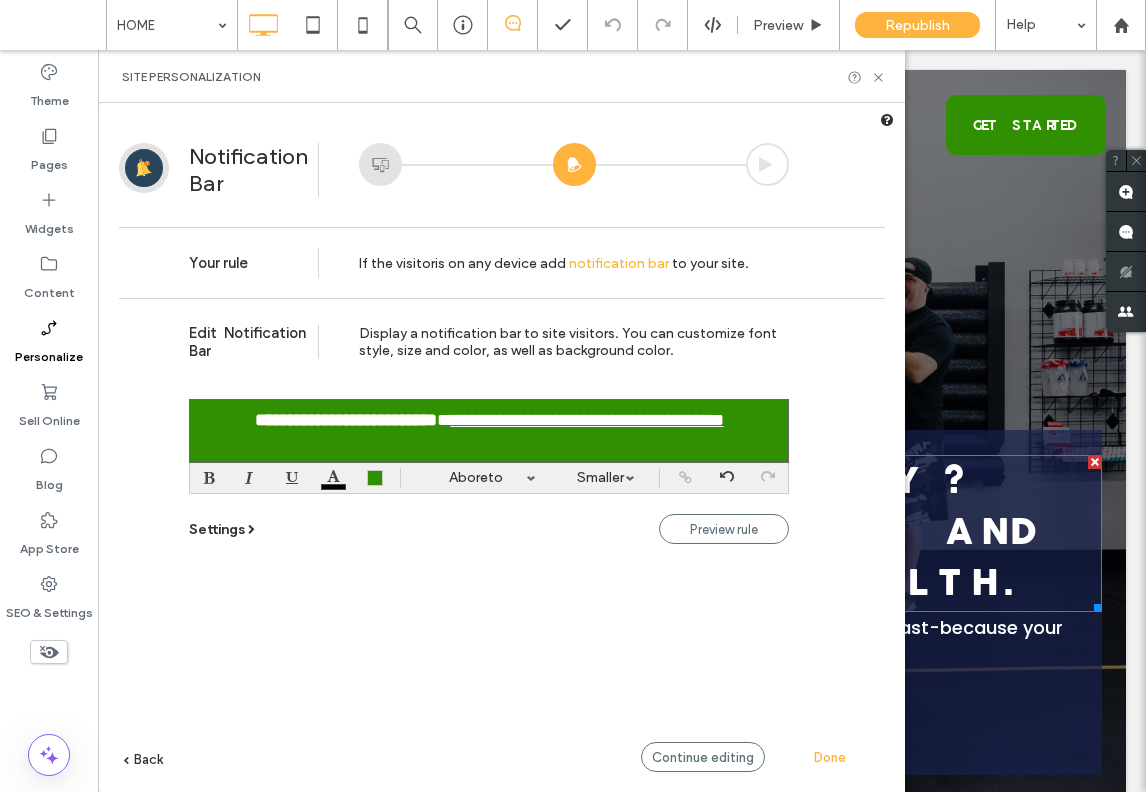 click on "Settings" at bounding box center [217, 529] 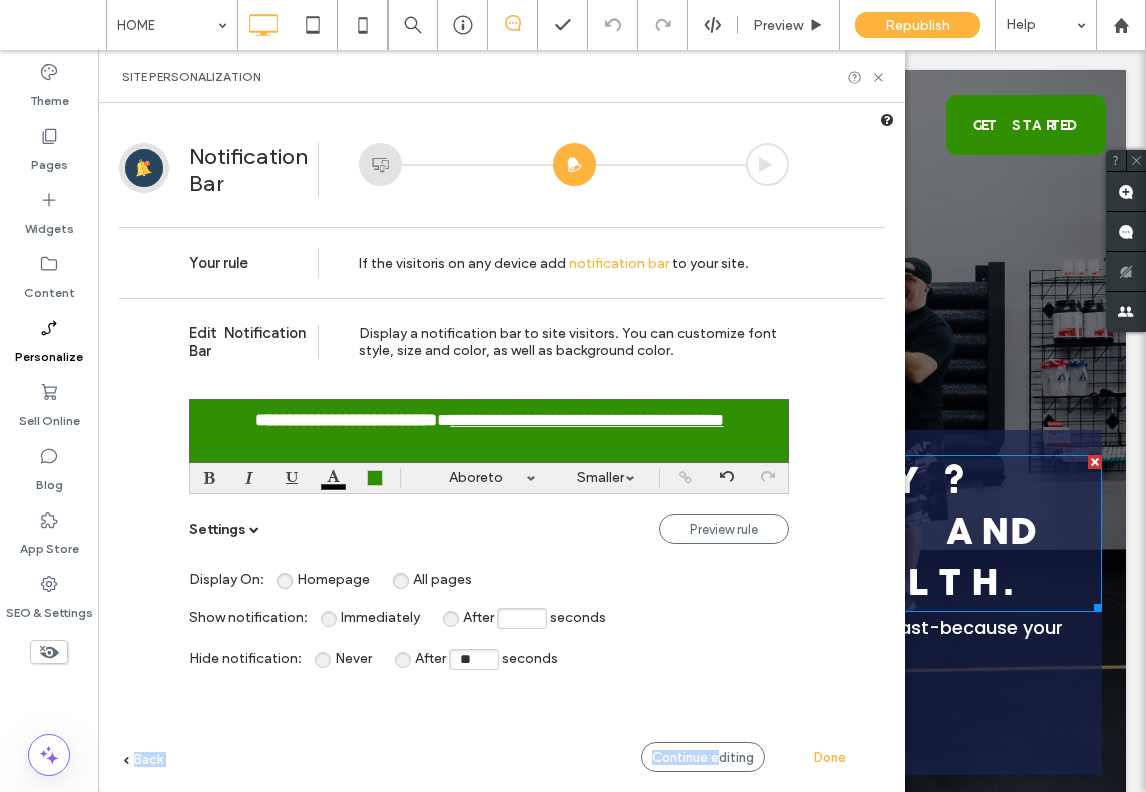 drag, startPoint x: 716, startPoint y: 760, endPoint x: 649, endPoint y: 661, distance: 119.54079 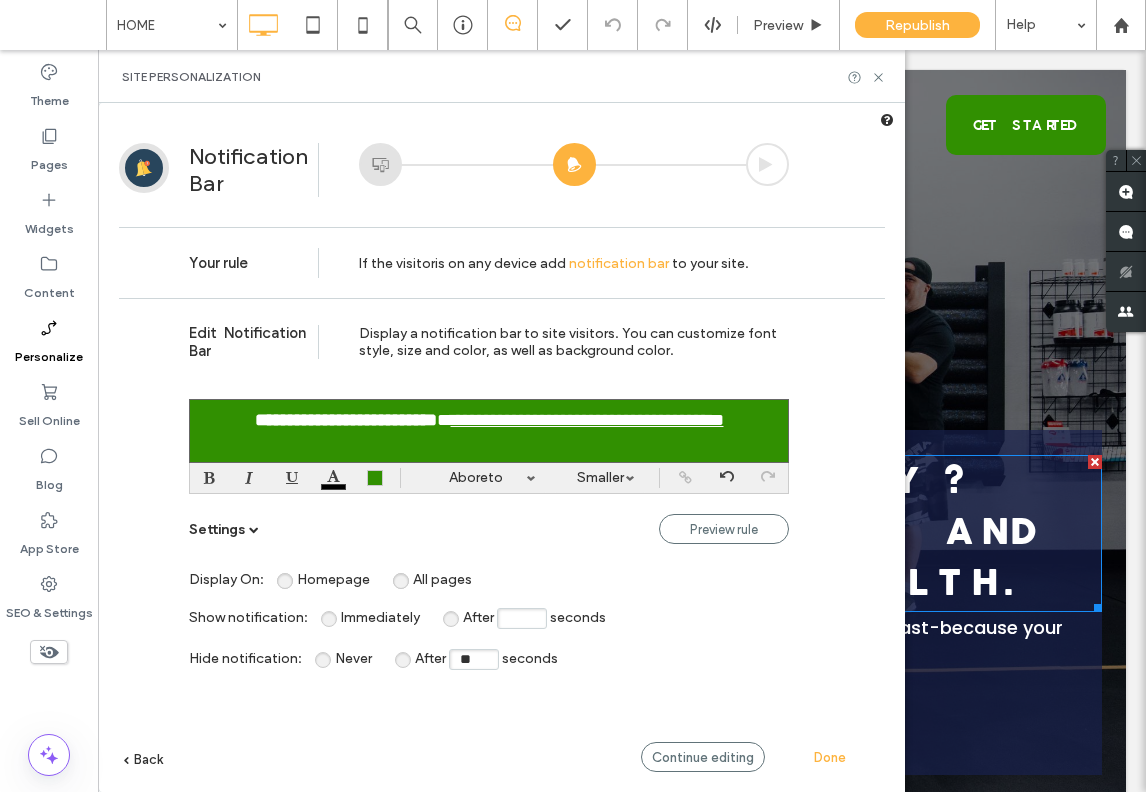 click on "**********" at bounding box center (346, 420) 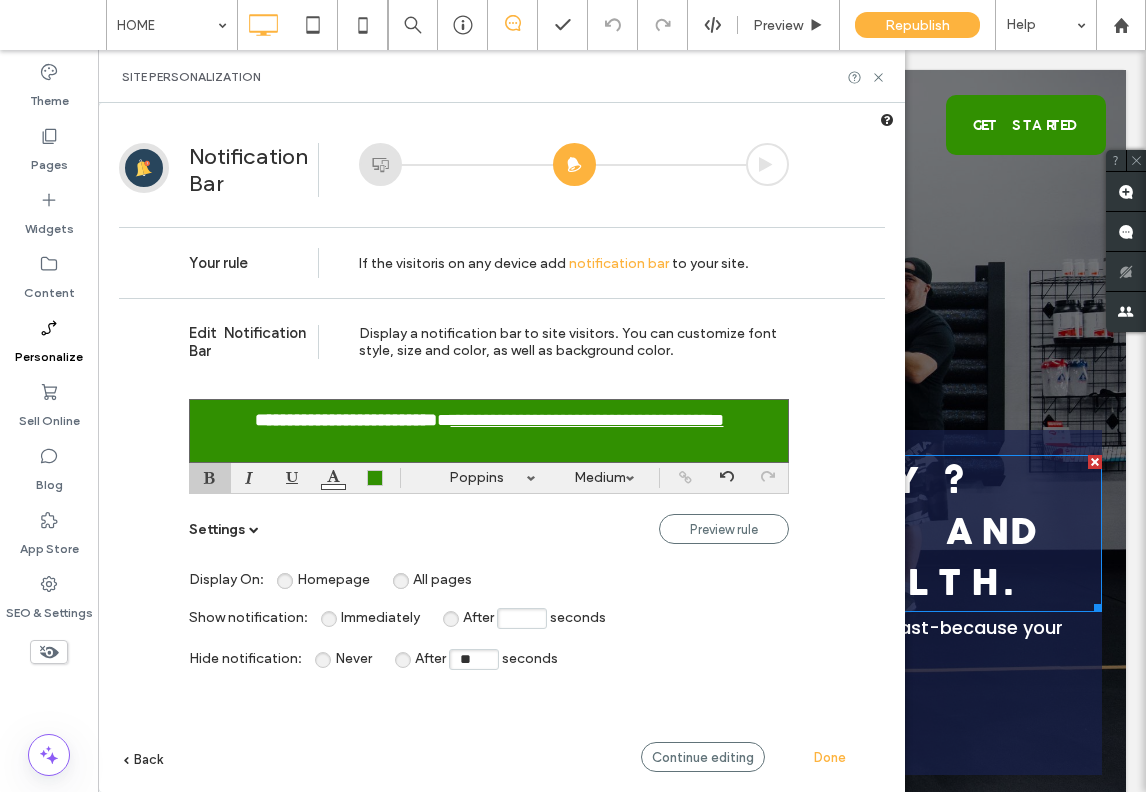 click on "**********" at bounding box center [346, 420] 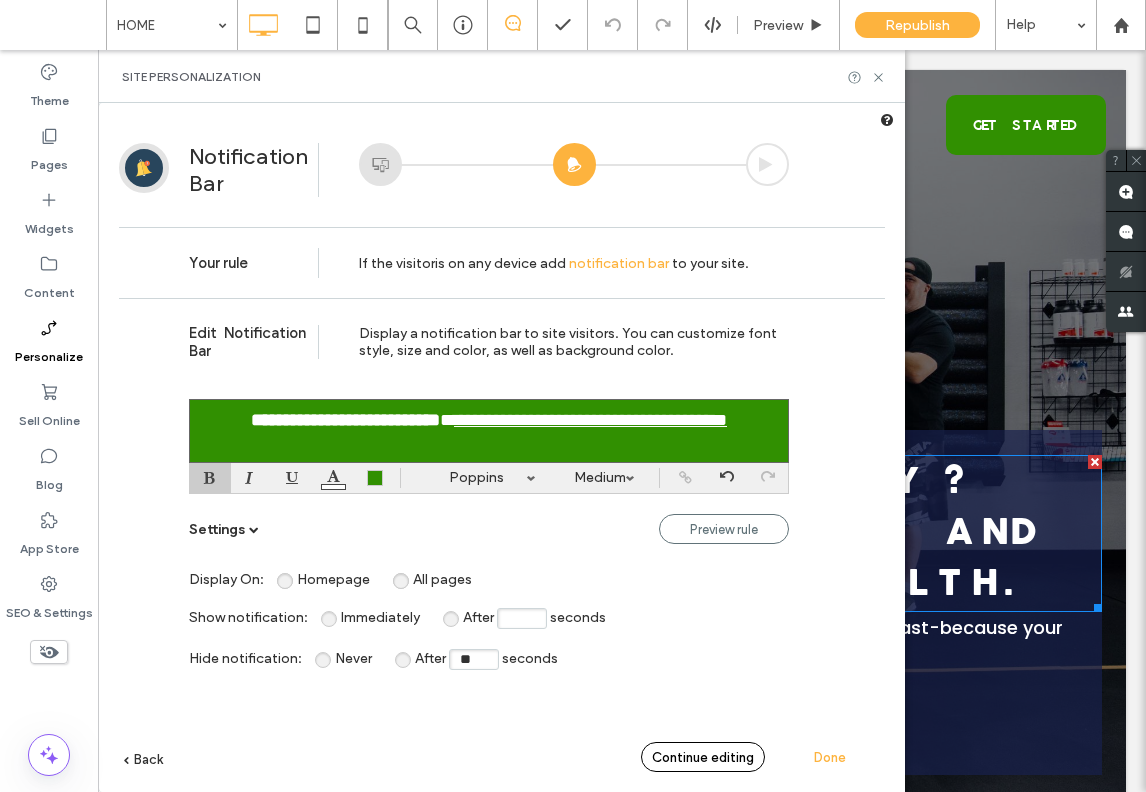 click on "Continue editing" at bounding box center (703, 757) 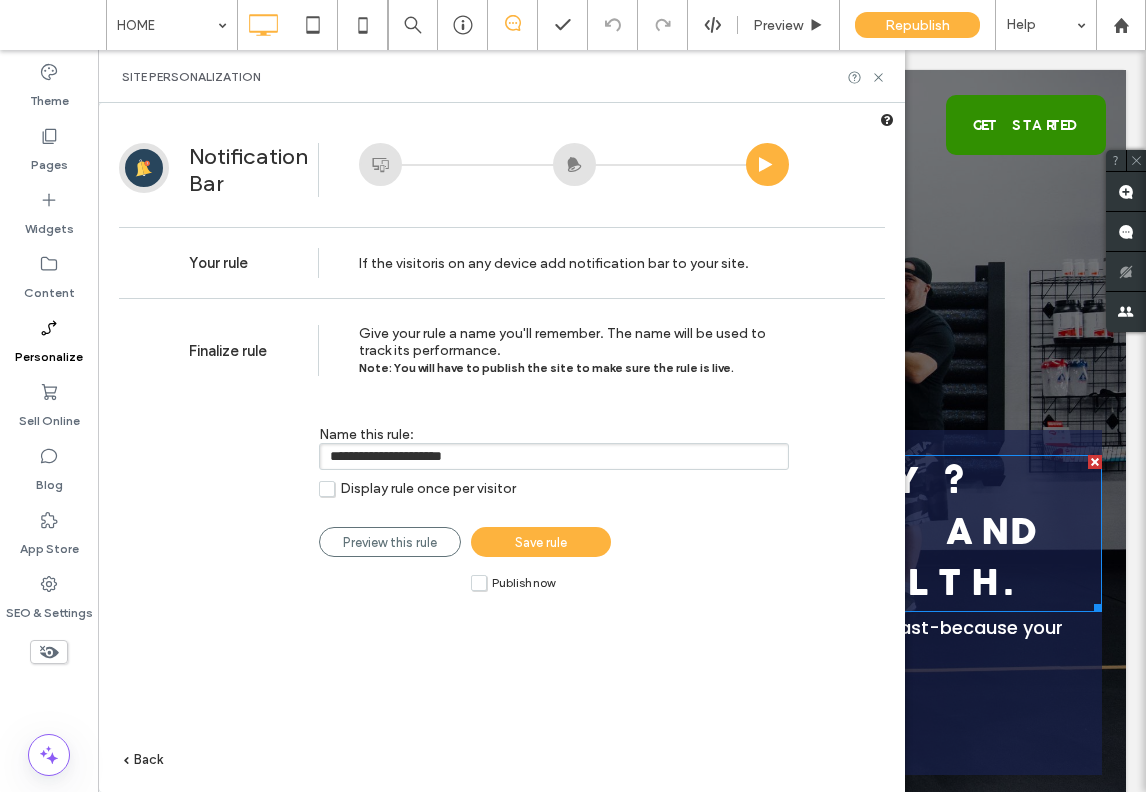 click on "Save rule" at bounding box center [541, 542] 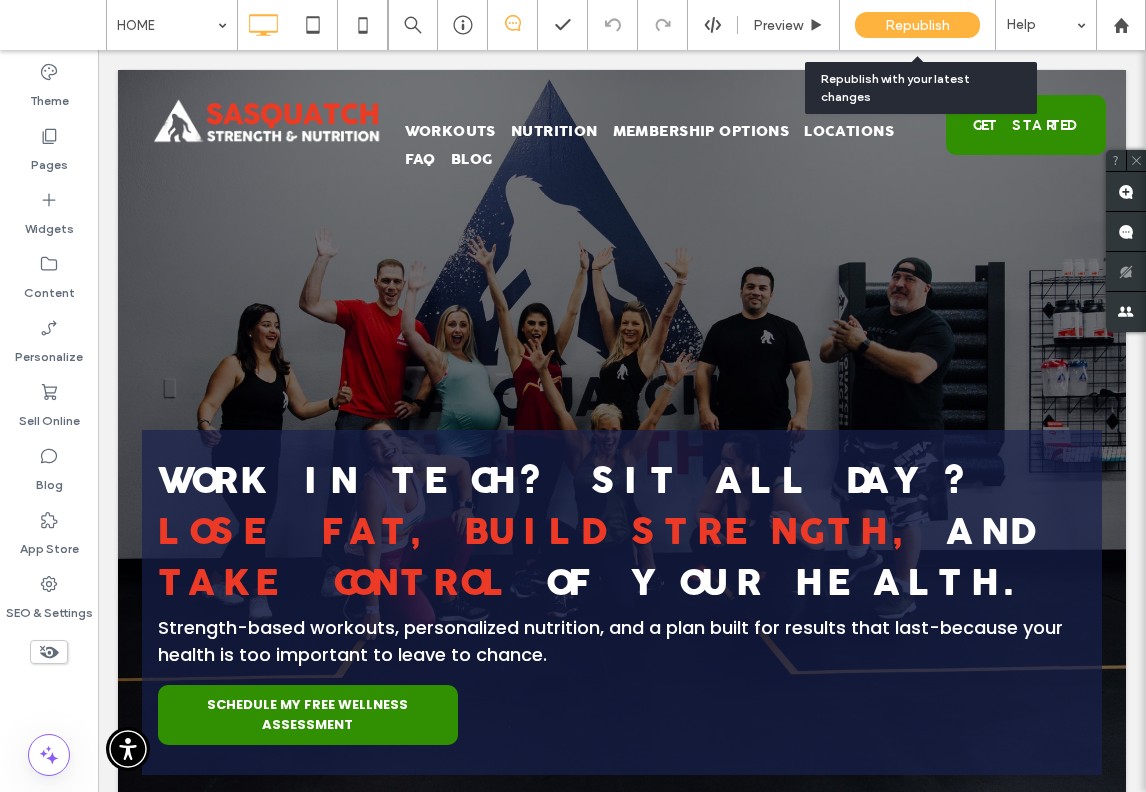 click on "Republish" at bounding box center (917, 25) 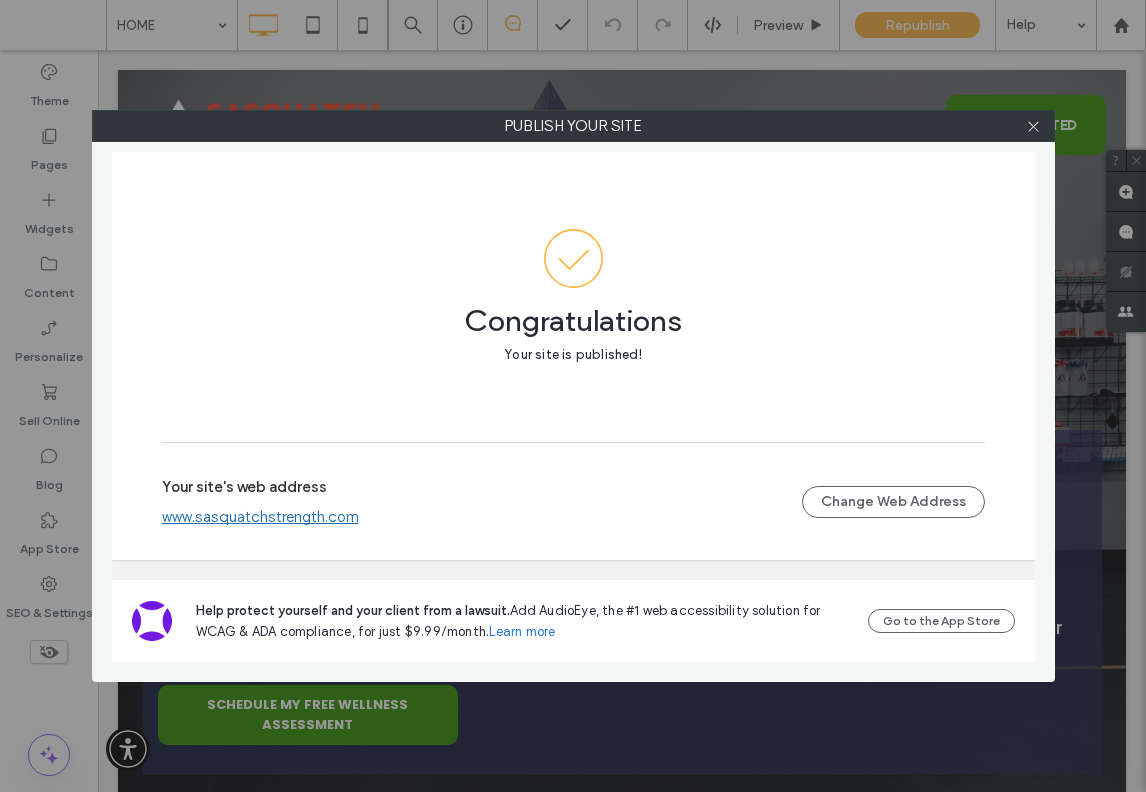 click on "www.sasquatchstrength.com" at bounding box center [260, 517] 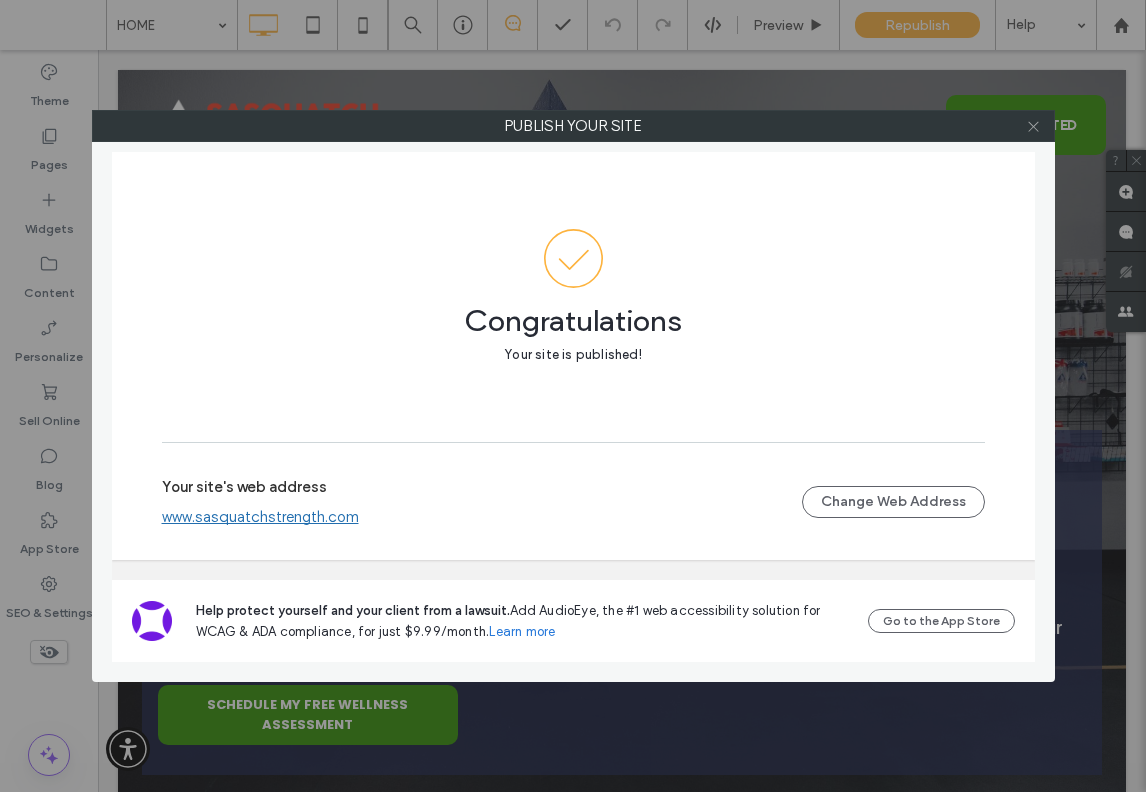 click 